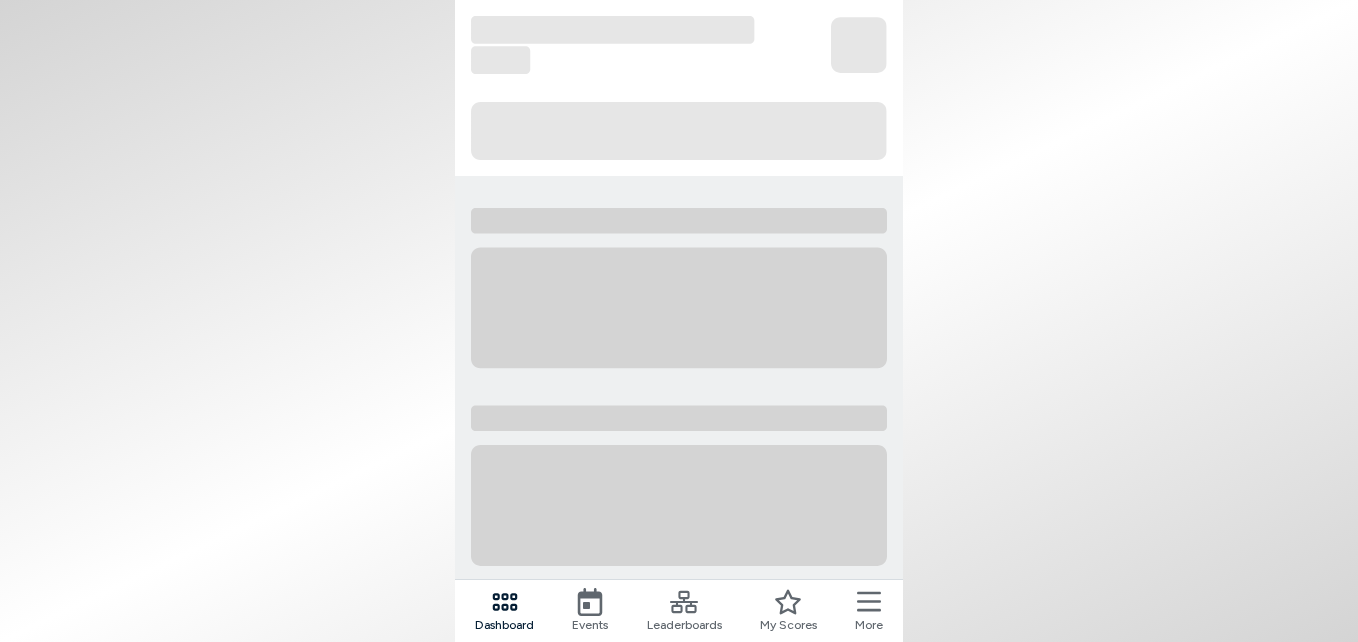 scroll, scrollTop: 0, scrollLeft: 0, axis: both 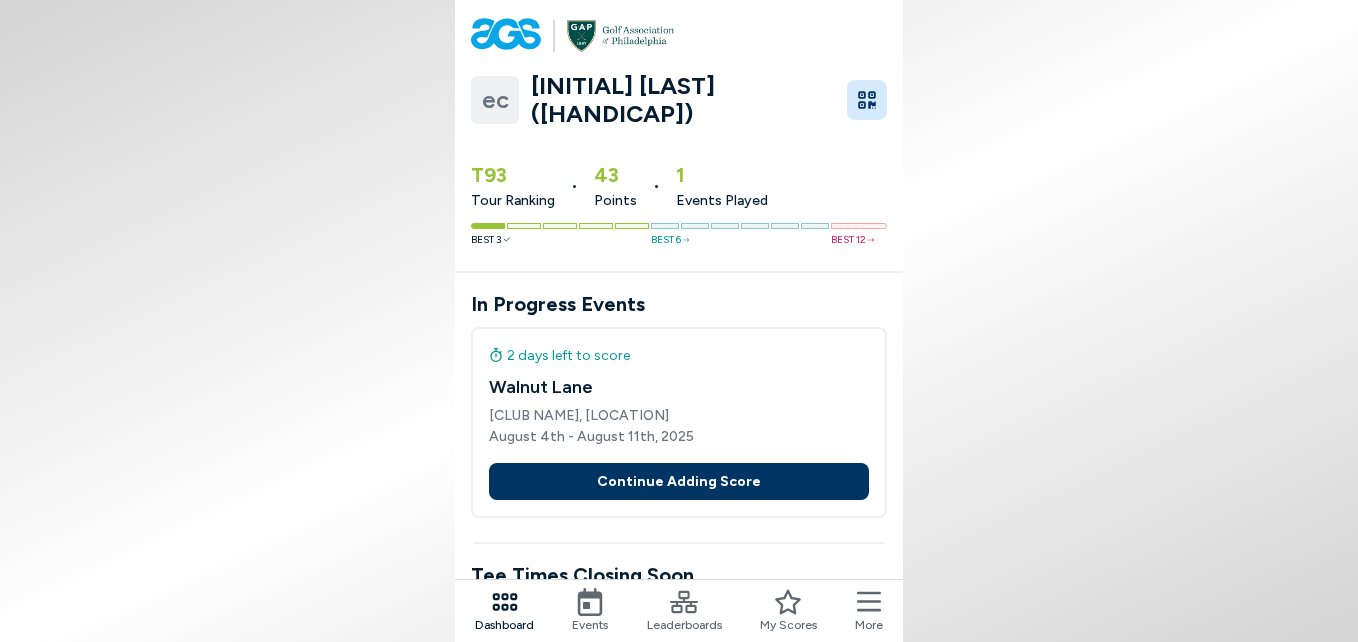 click on "Continue Adding Score" at bounding box center (679, 481) 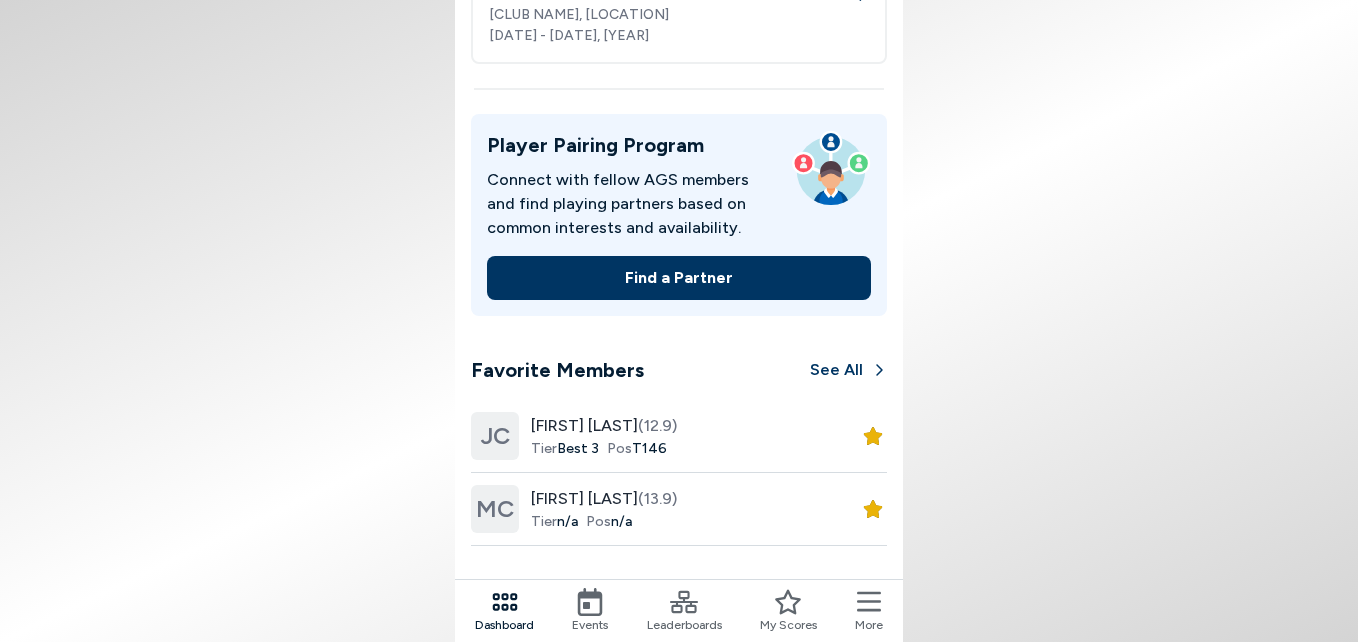 scroll, scrollTop: 900, scrollLeft: 0, axis: vertical 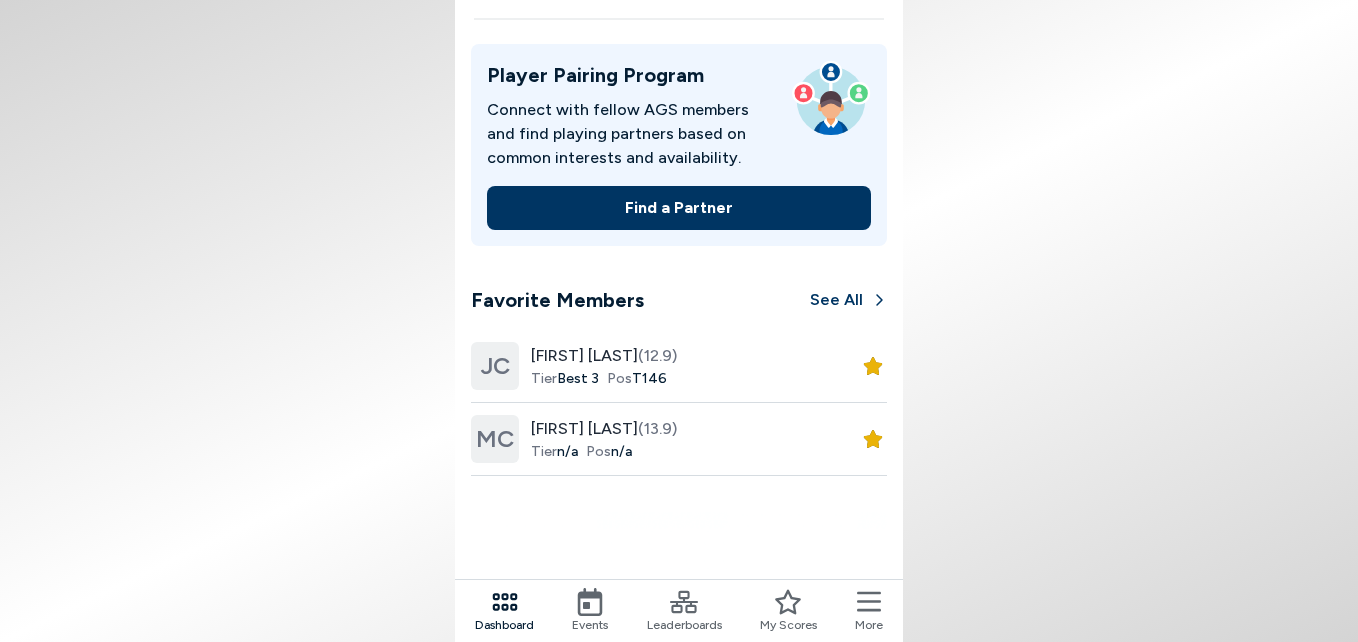 click on "MC" at bounding box center (495, 439) 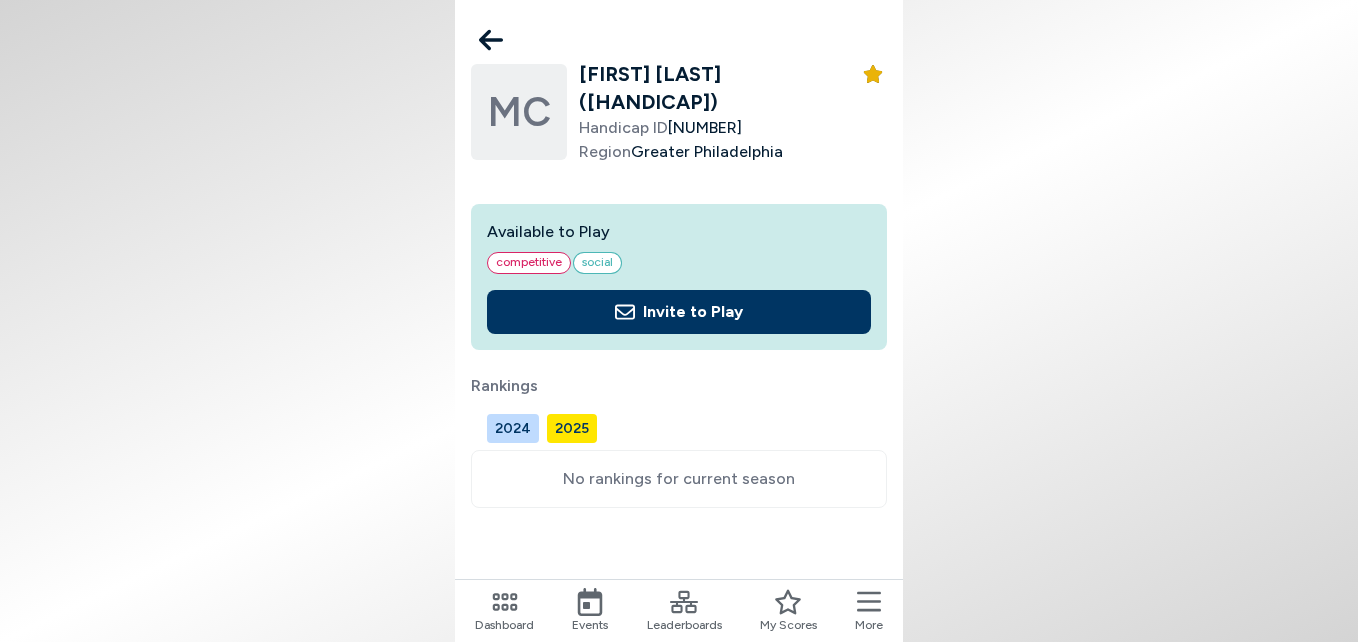 click 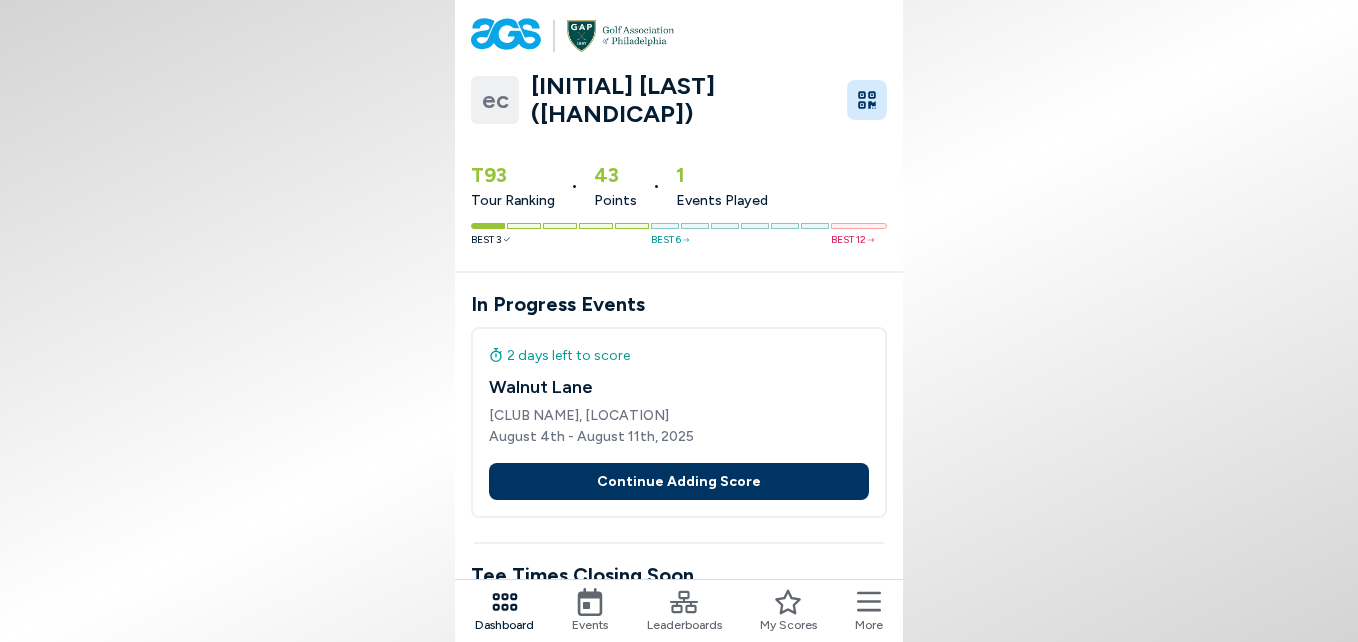 click 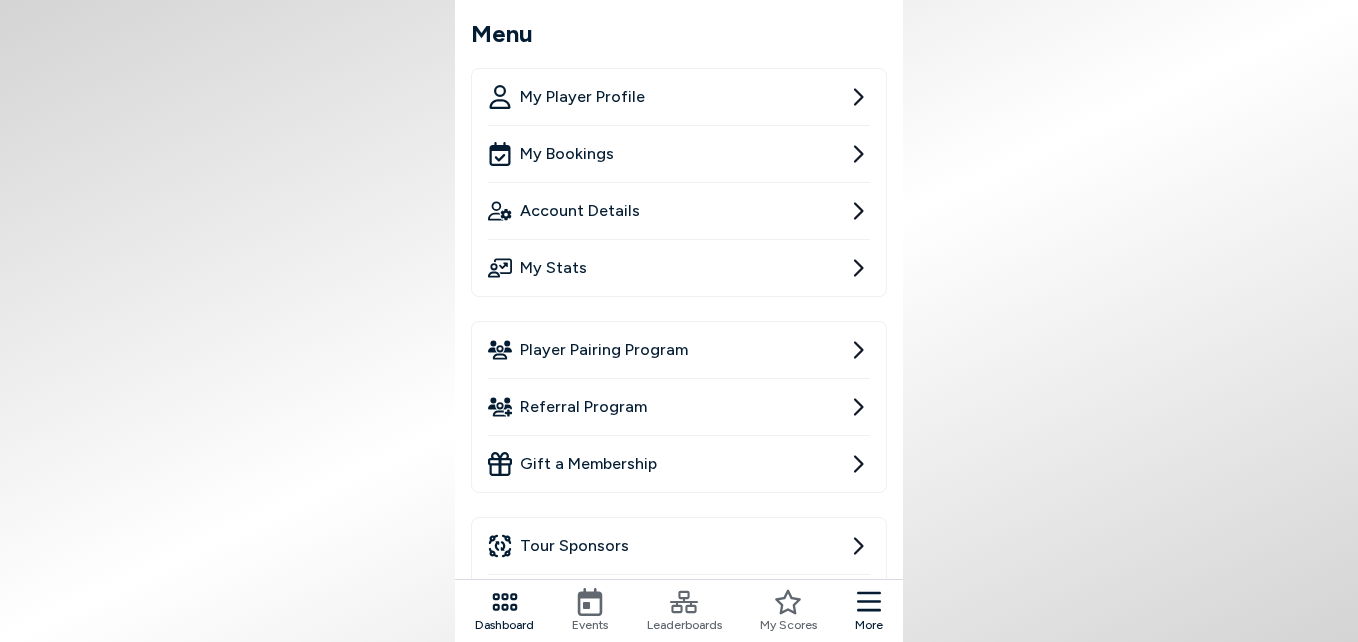 click 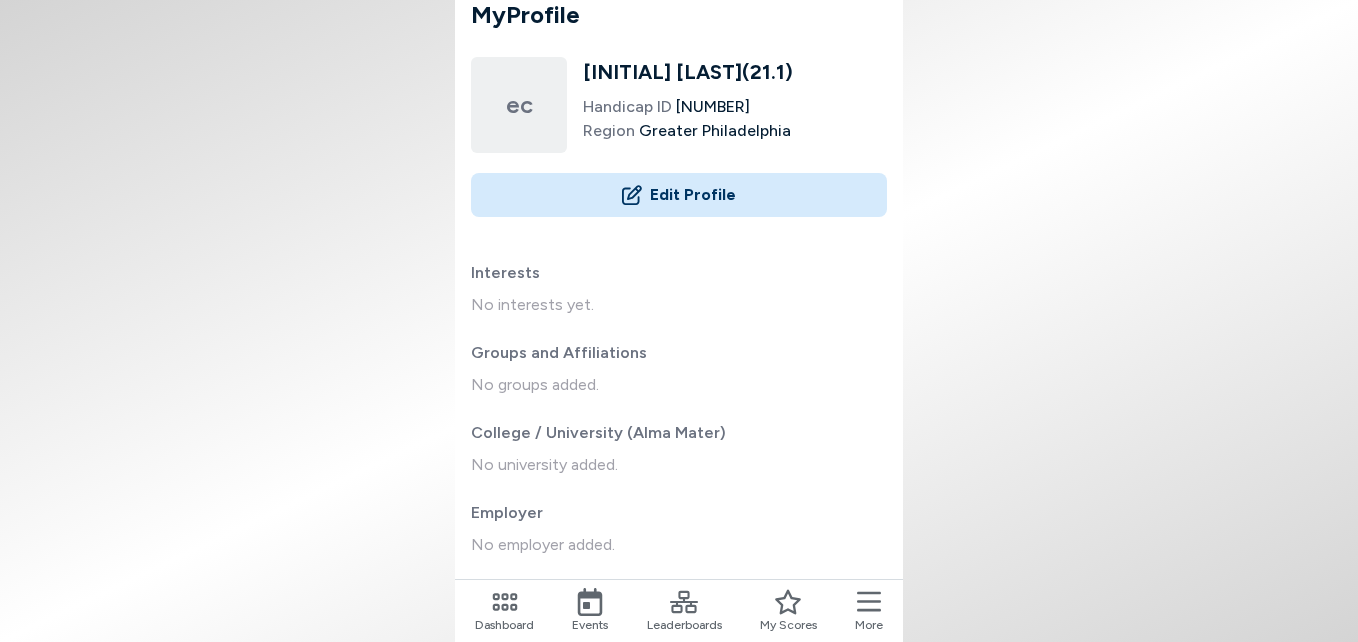 scroll, scrollTop: 0, scrollLeft: 0, axis: both 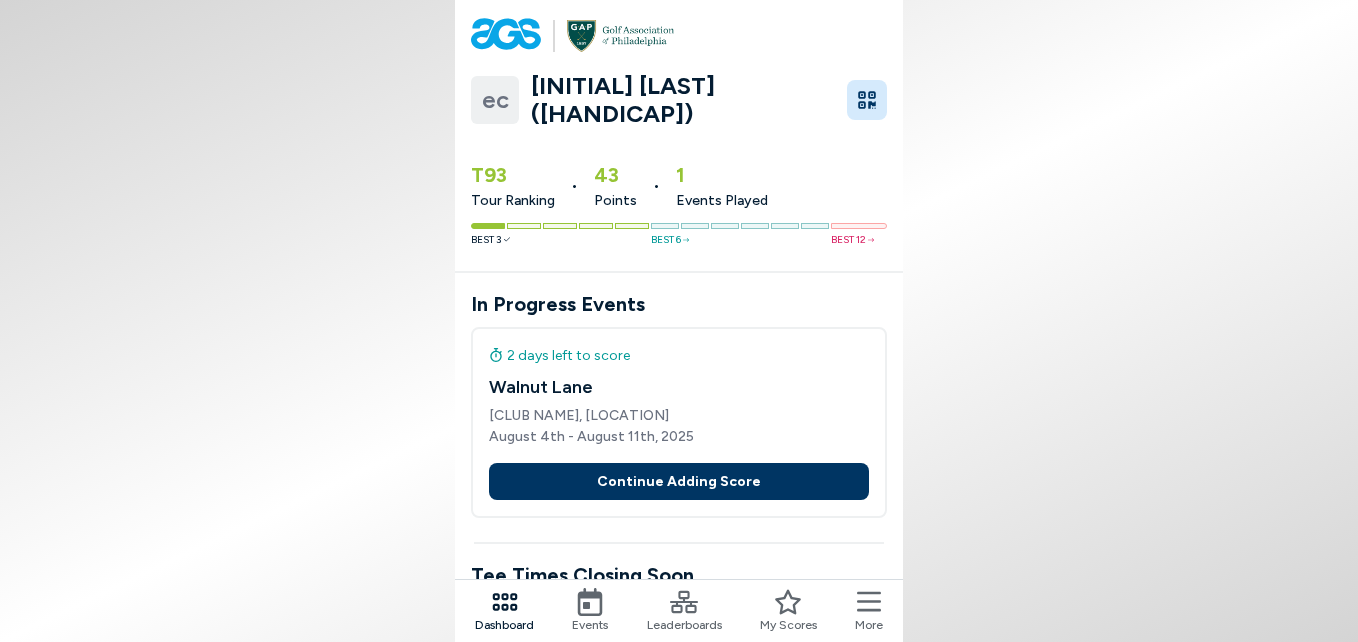 click 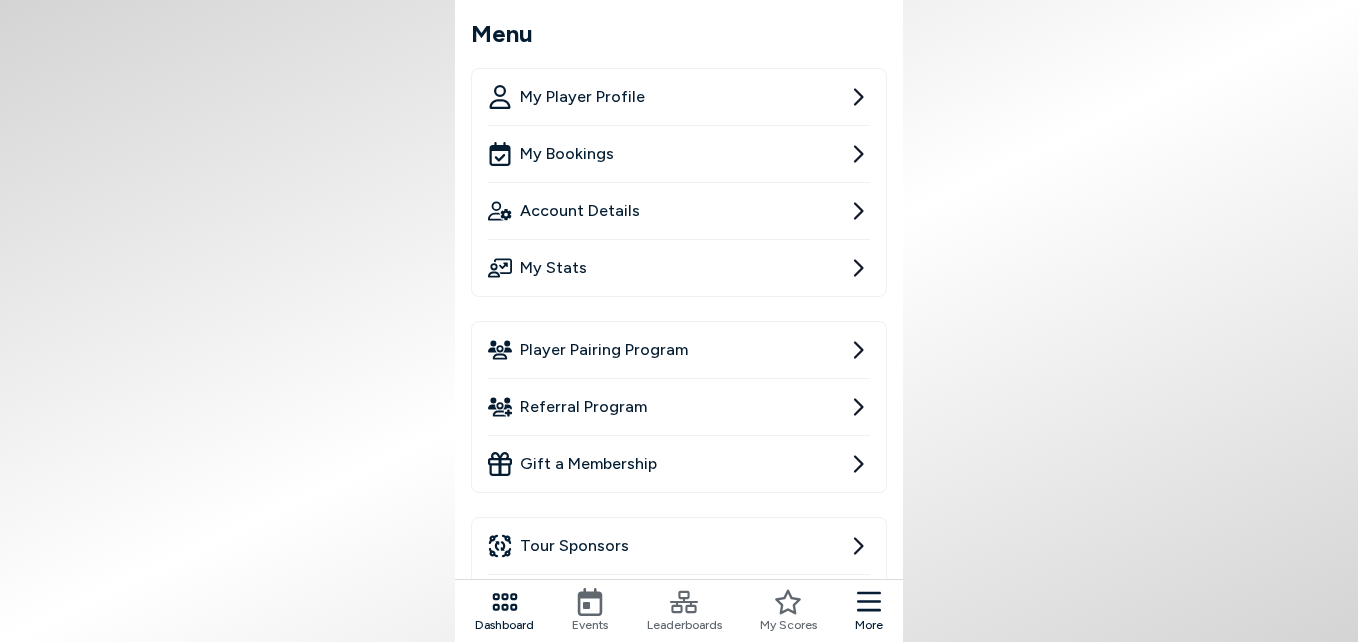 click 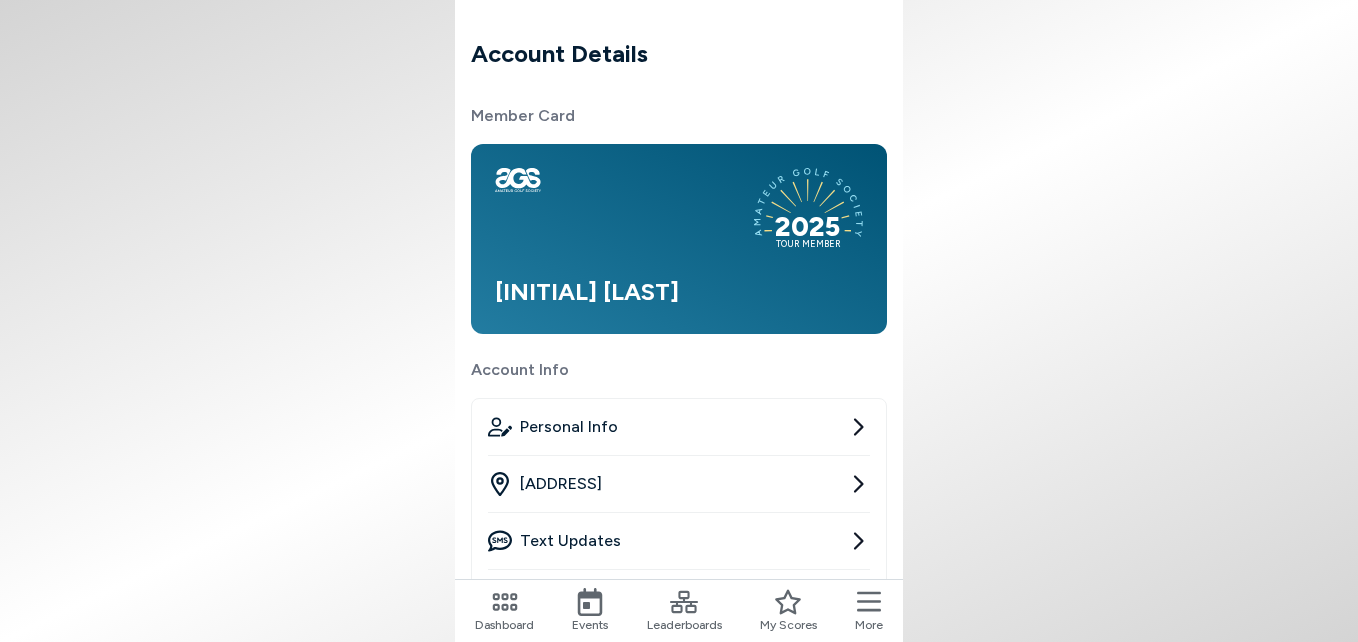 click 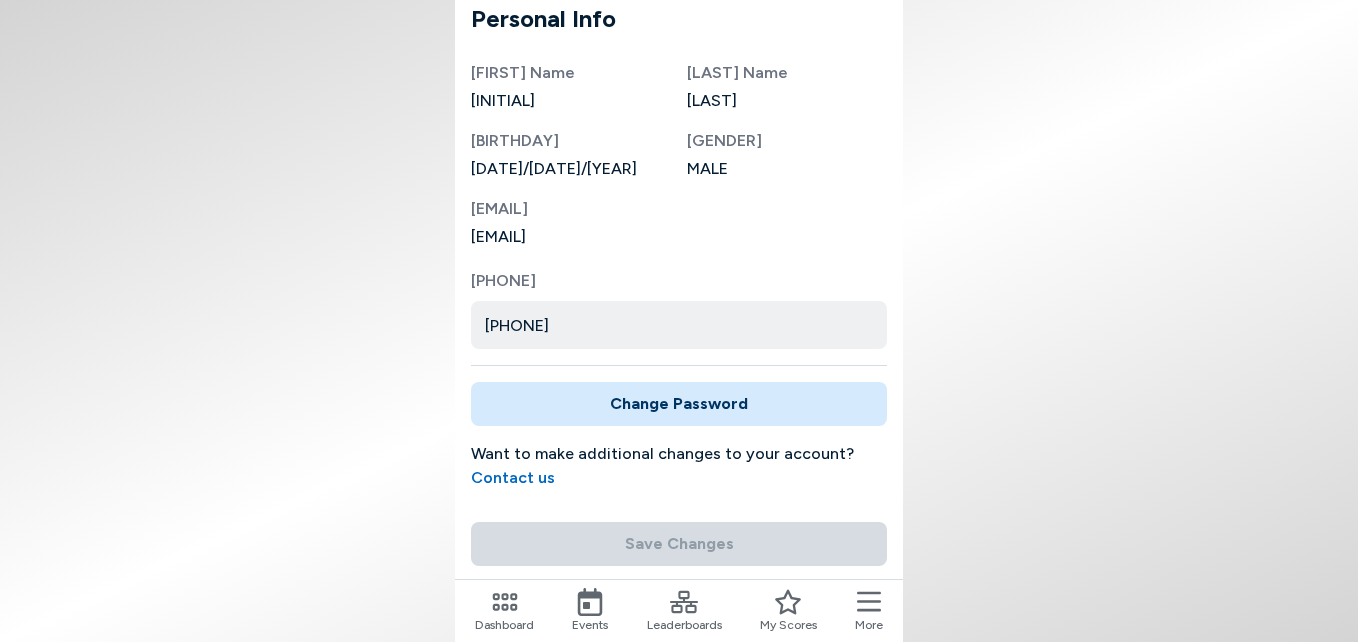 scroll, scrollTop: 0, scrollLeft: 0, axis: both 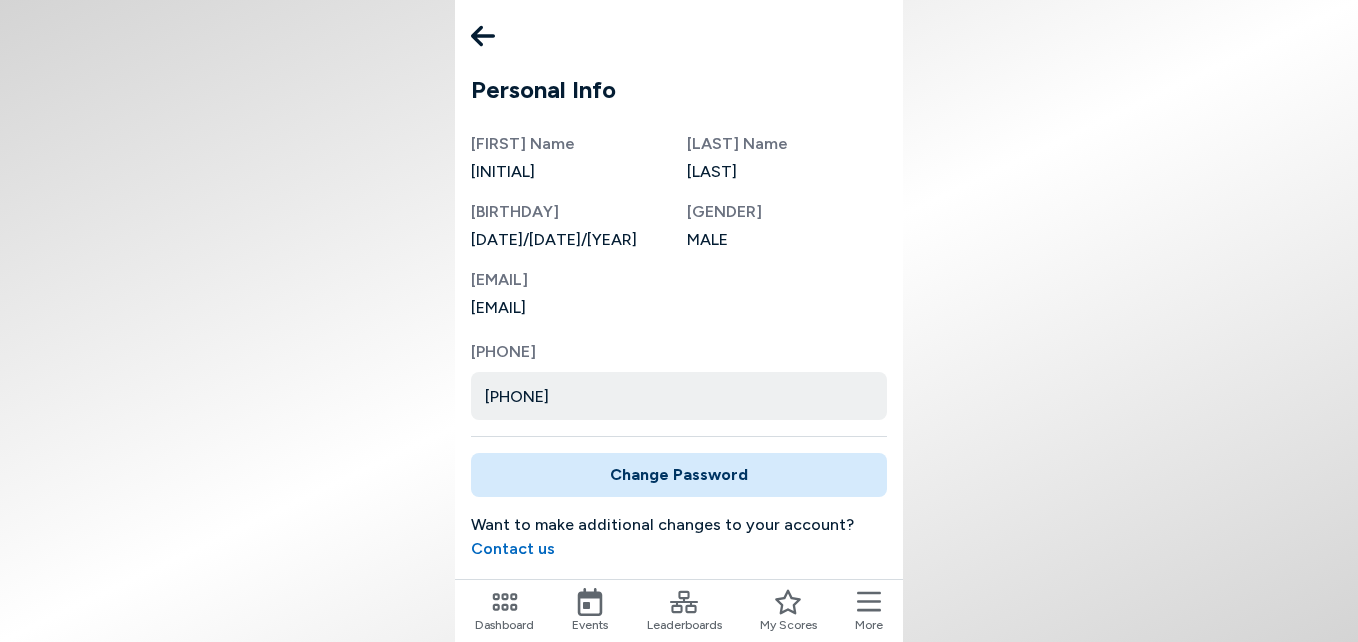 click 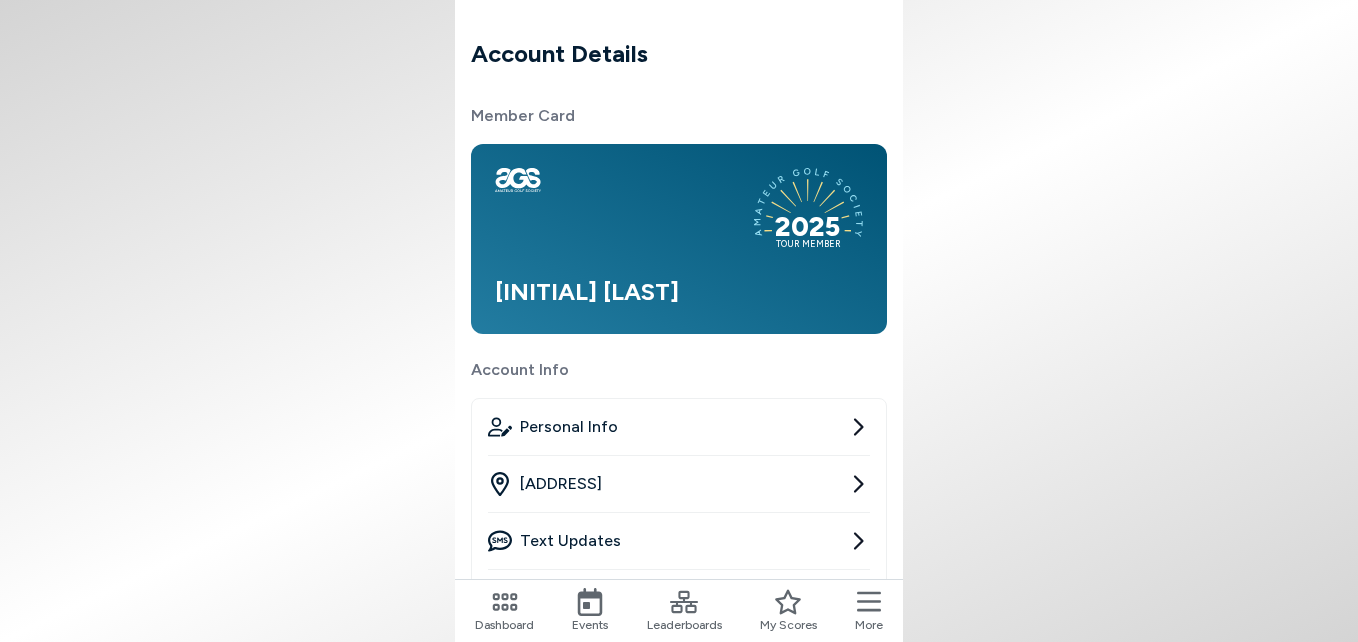 click 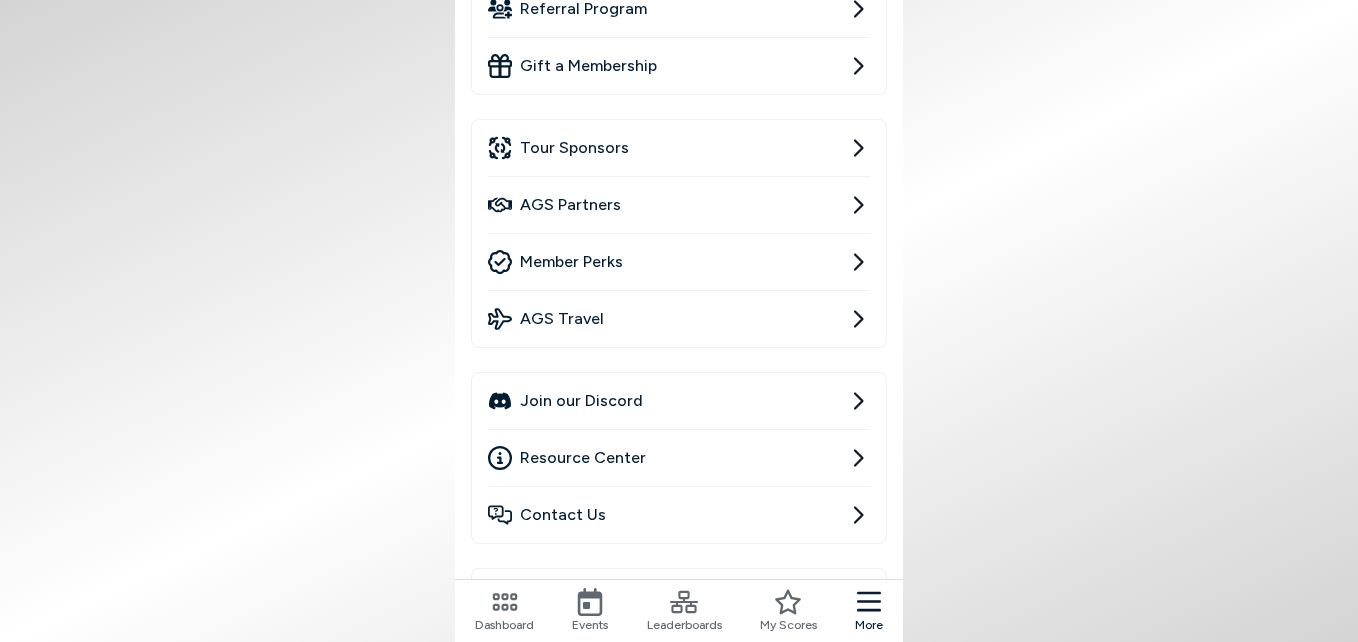 scroll, scrollTop: 400, scrollLeft: 0, axis: vertical 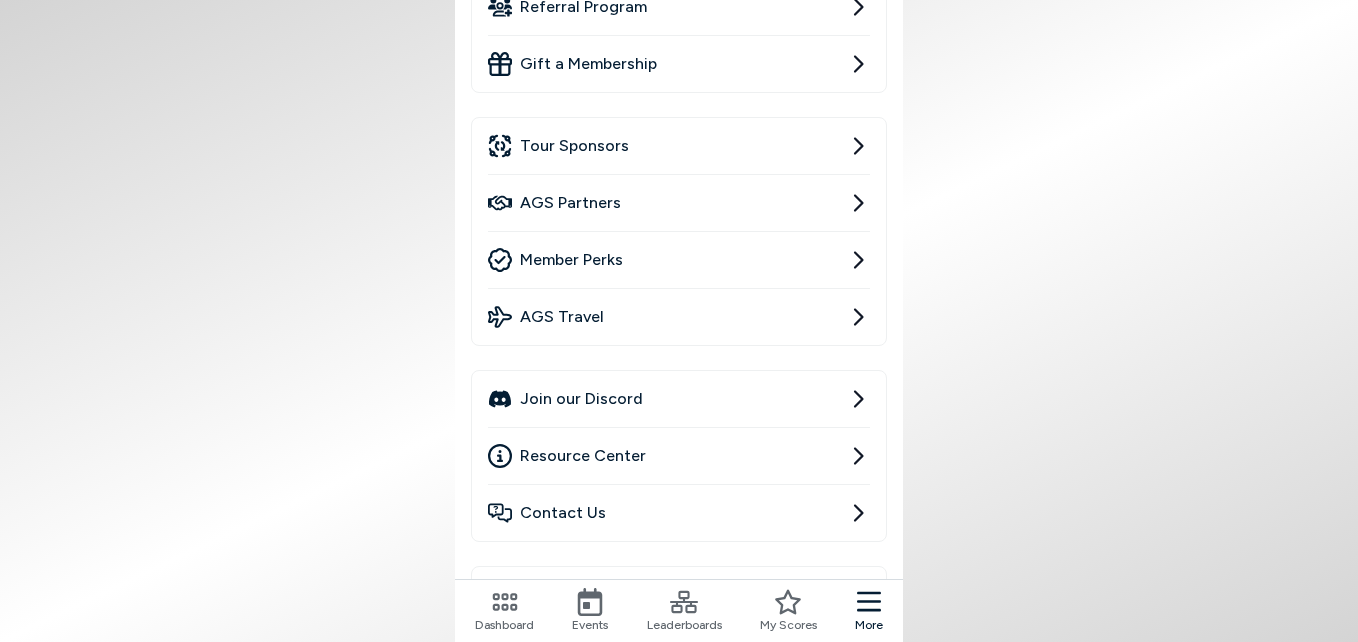 click on "Resource Center" at bounding box center (583, 456) 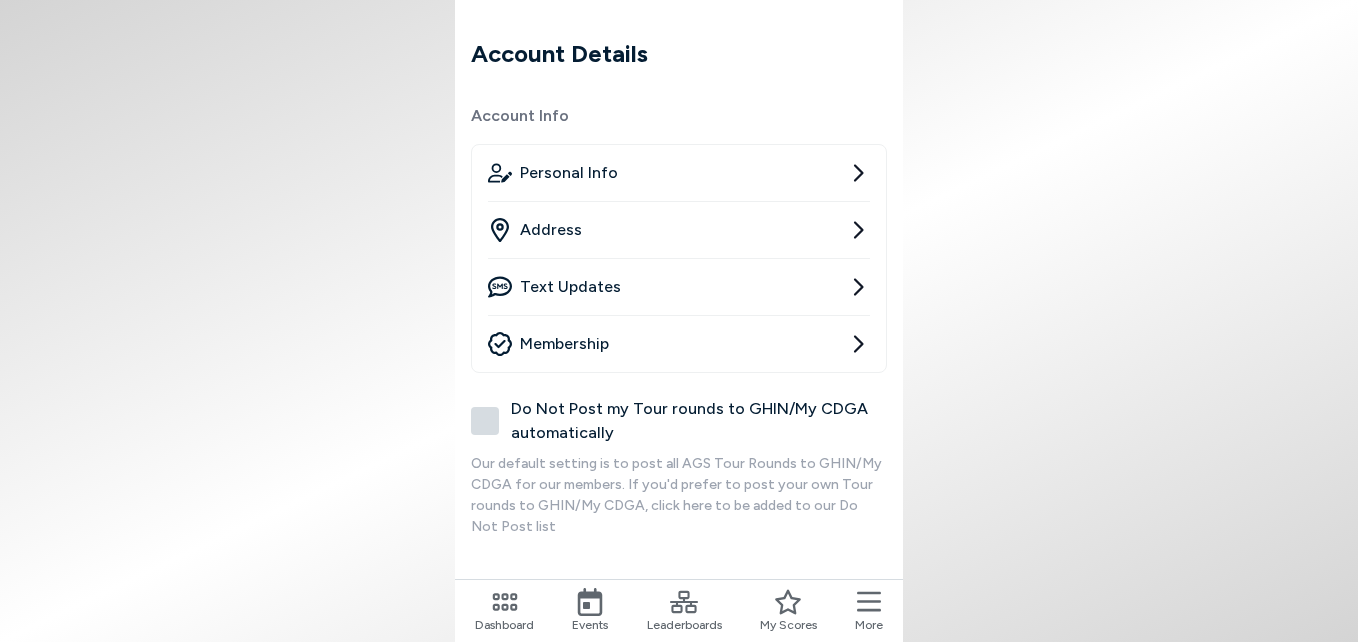 scroll, scrollTop: 0, scrollLeft: 0, axis: both 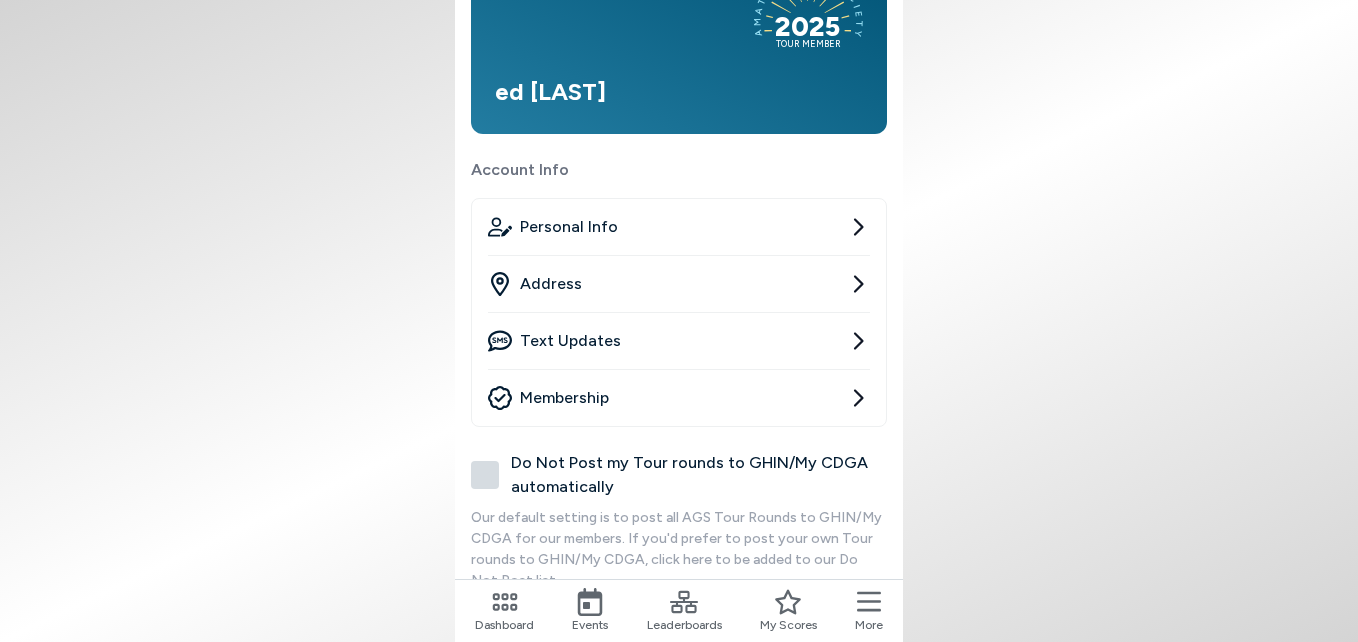 click 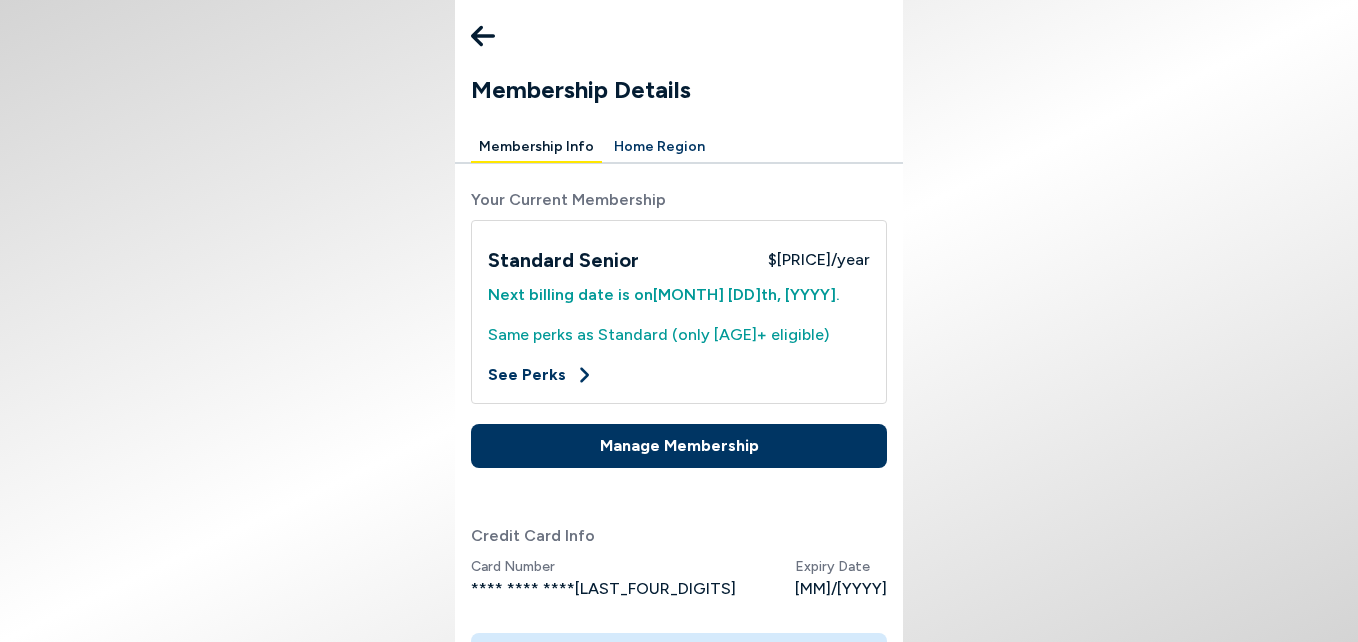 scroll, scrollTop: 47, scrollLeft: 0, axis: vertical 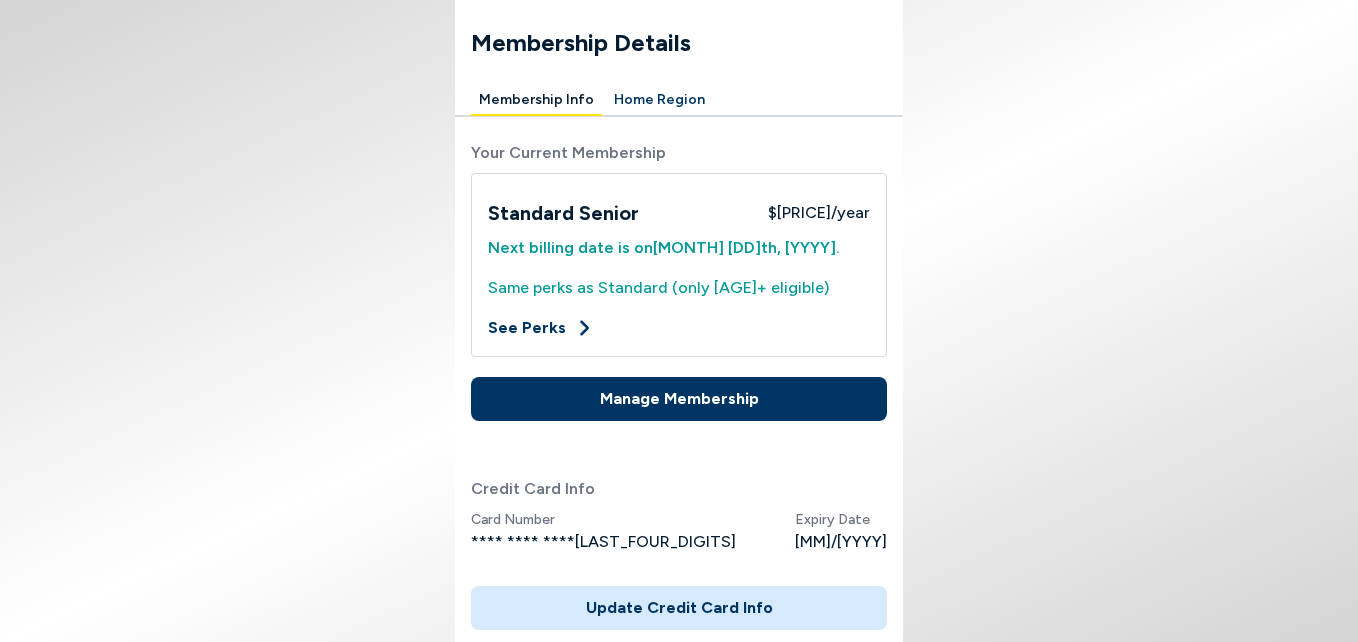 click on "Manage Membership" at bounding box center (679, 399) 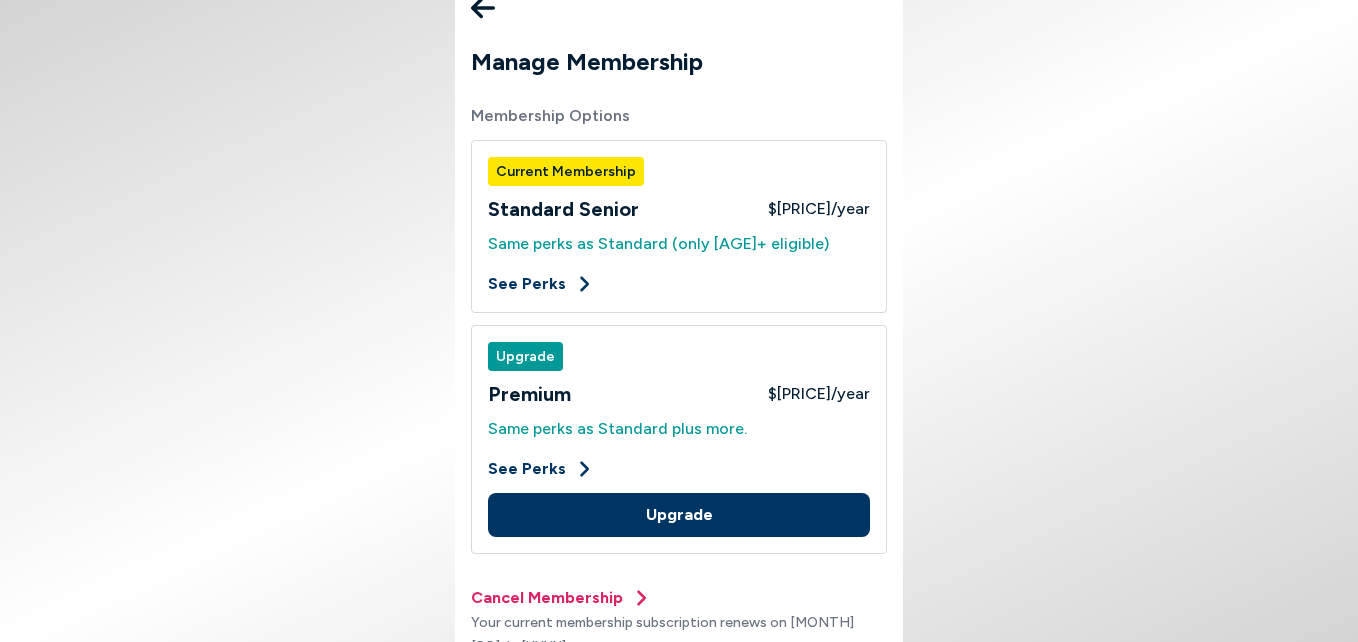 scroll, scrollTop: 32, scrollLeft: 0, axis: vertical 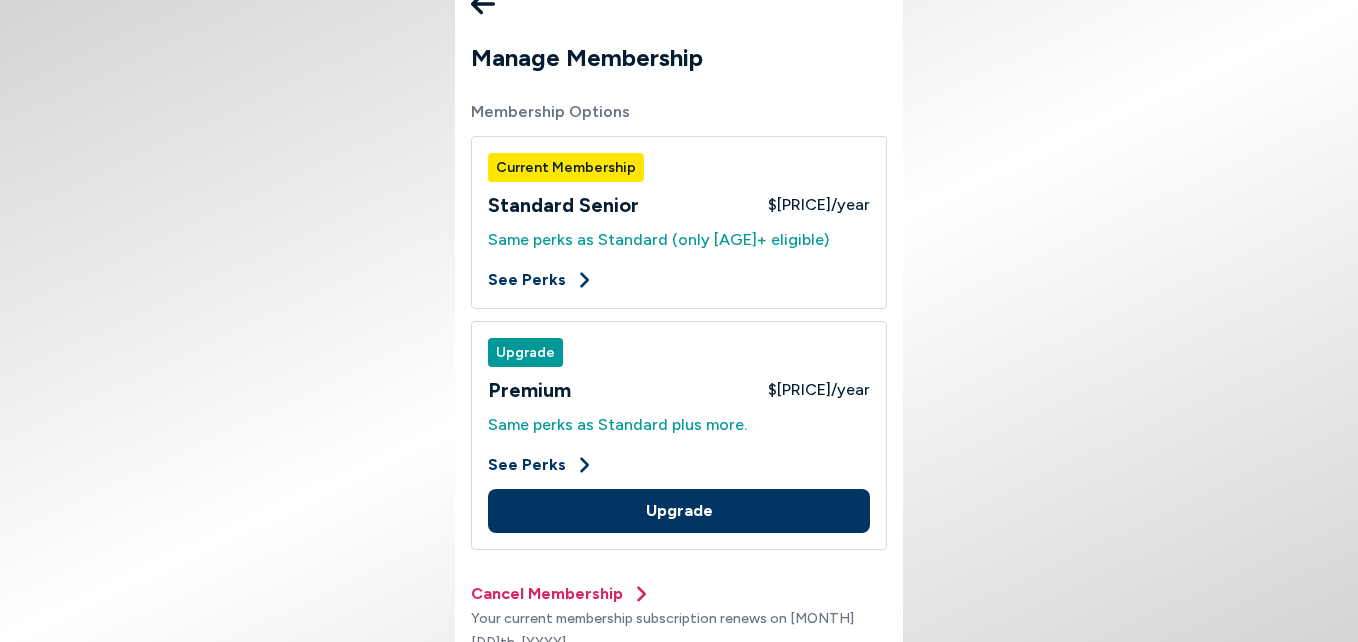 click 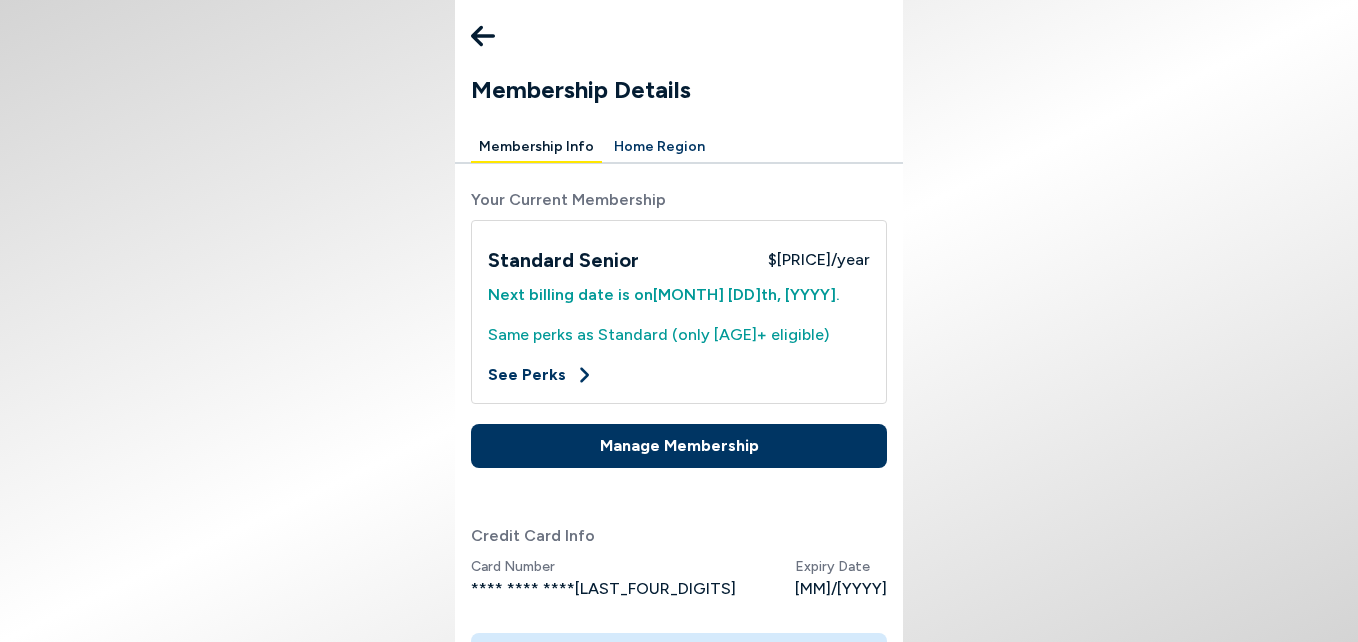 click 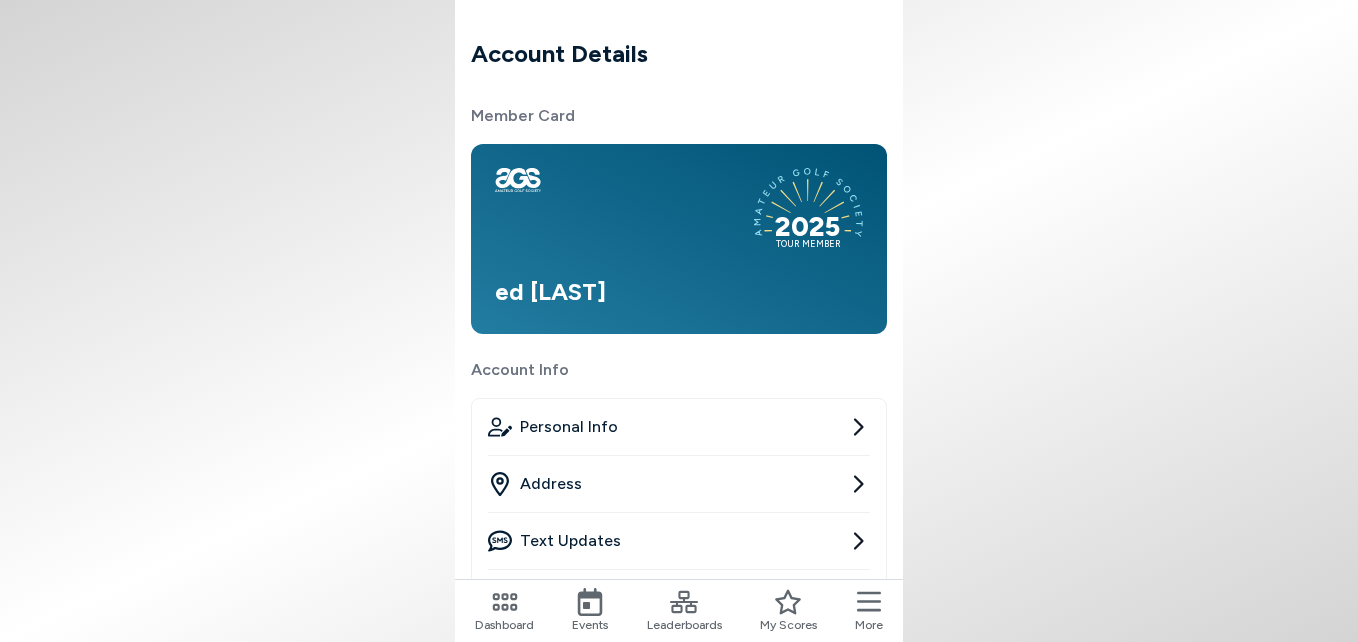 click 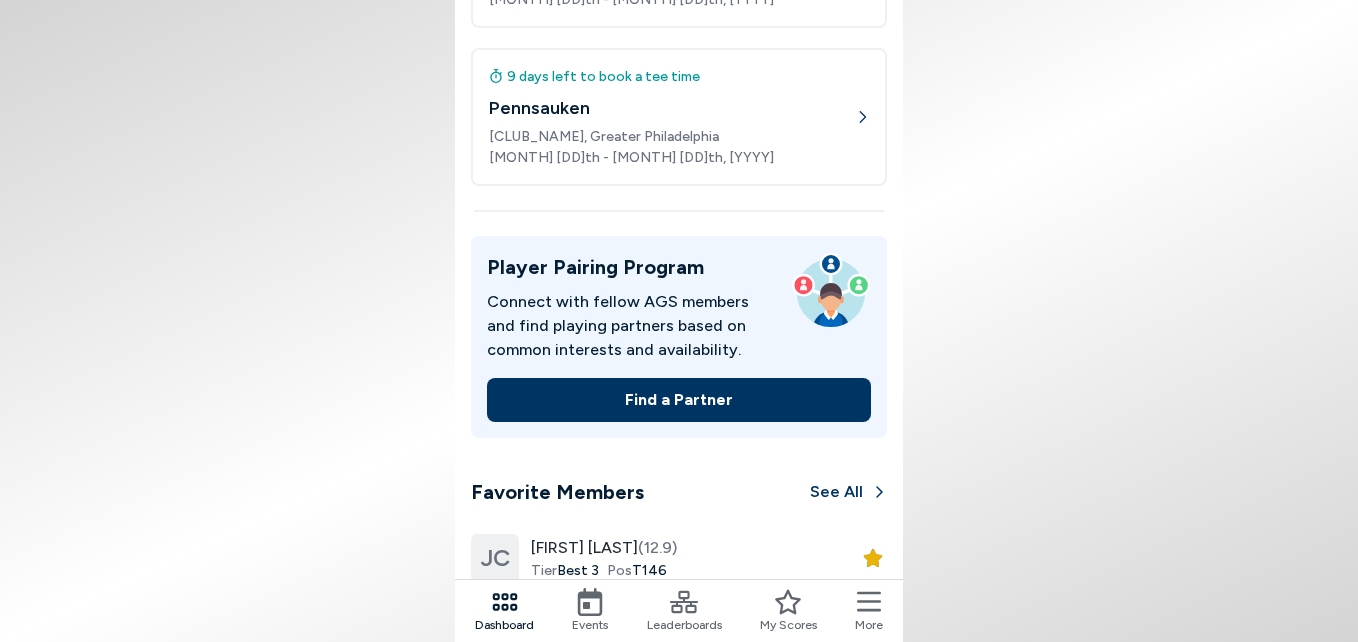 scroll, scrollTop: 200, scrollLeft: 0, axis: vertical 